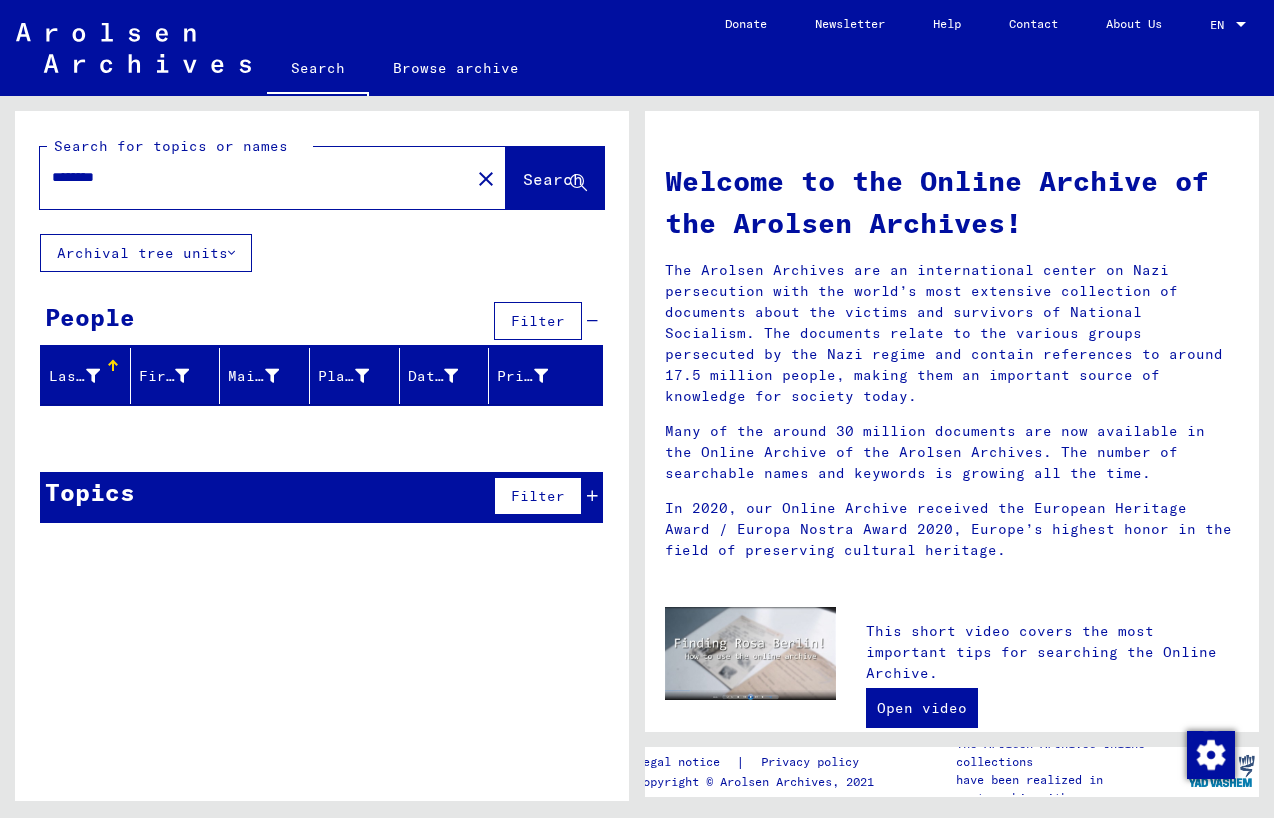 scroll, scrollTop: 0, scrollLeft: 0, axis: both 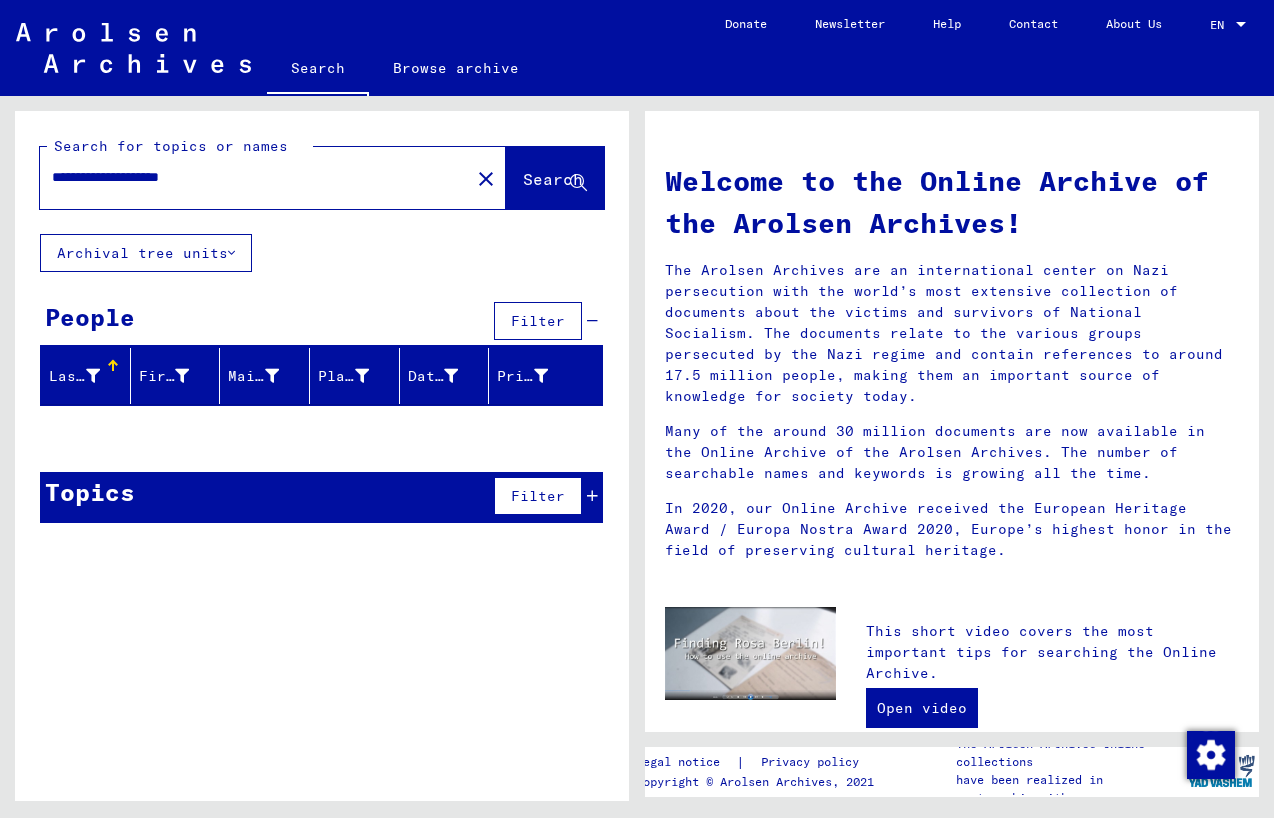 drag, startPoint x: 182, startPoint y: 176, endPoint x: 121, endPoint y: 178, distance: 61.03278 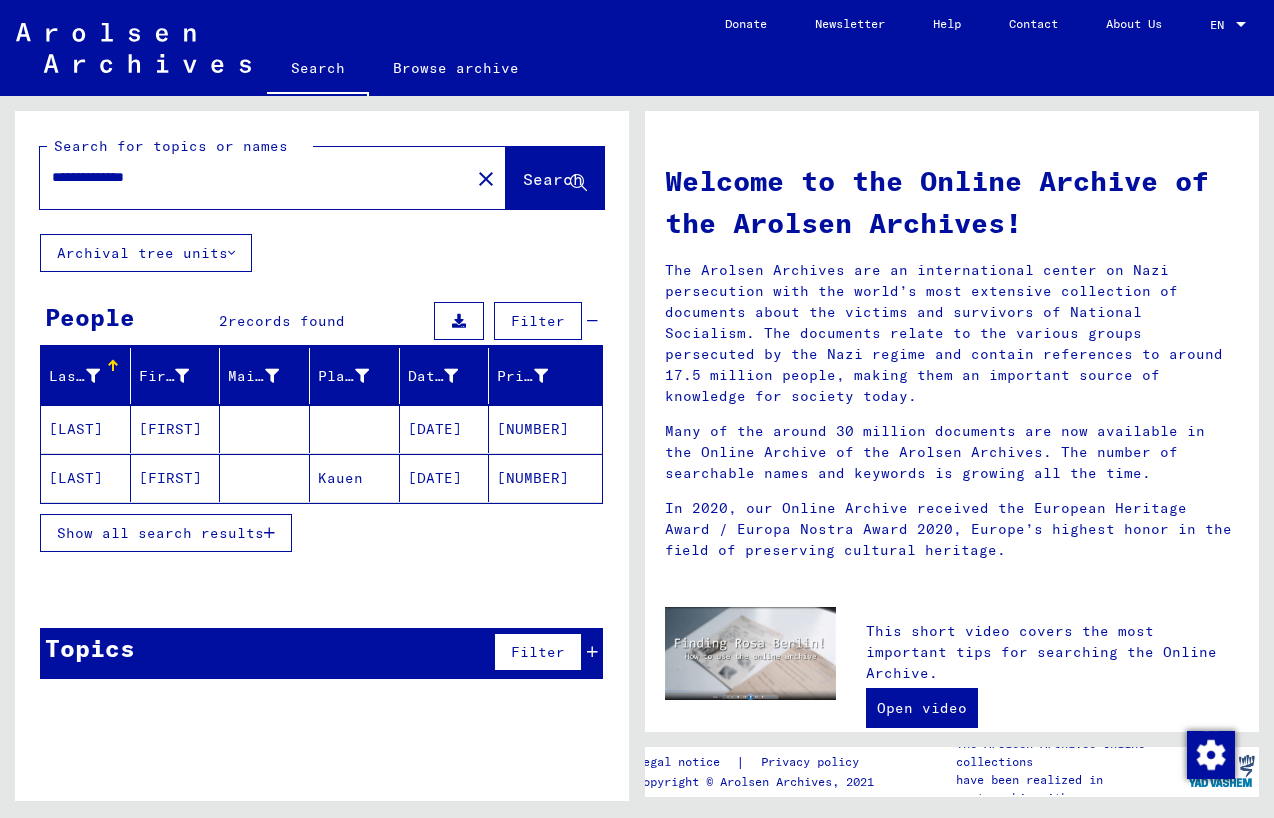 click on "[FIRST]" at bounding box center (176, 478) 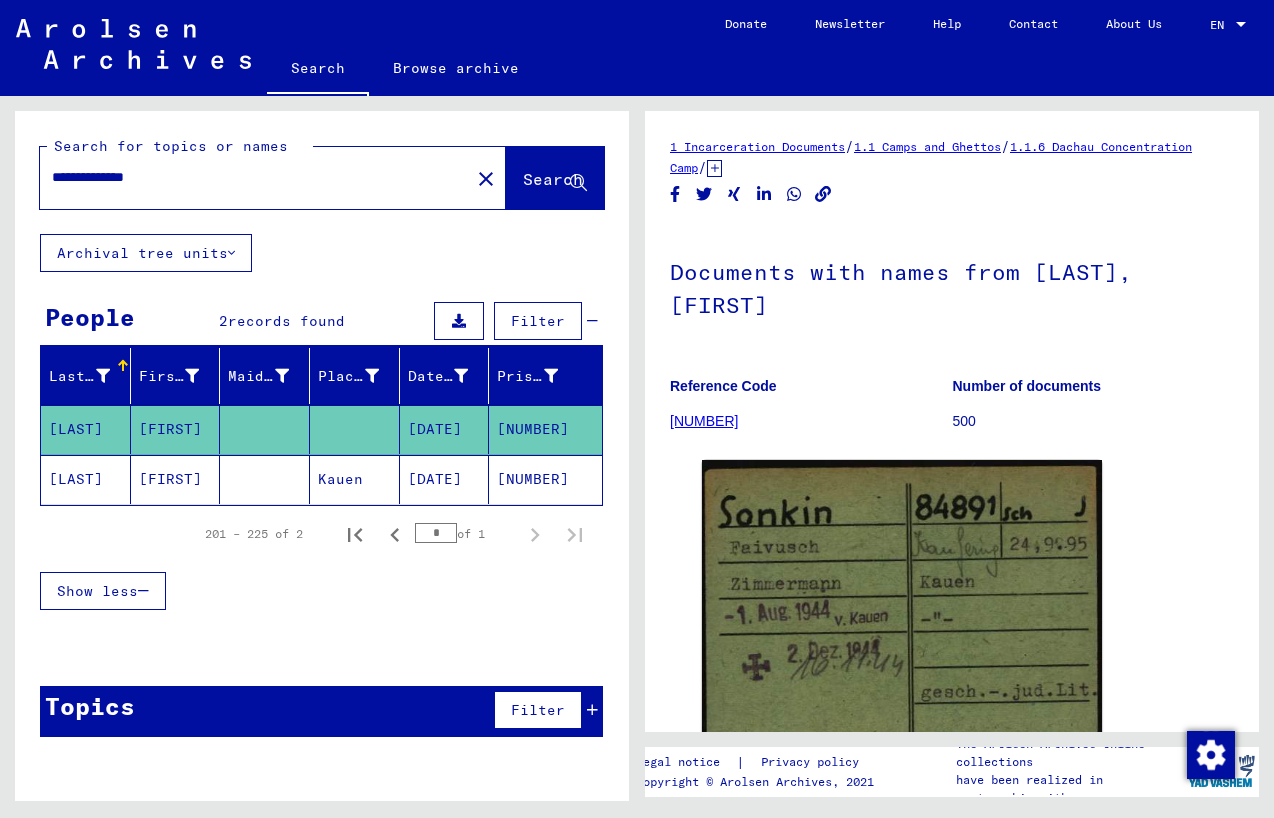 scroll, scrollTop: 0, scrollLeft: 0, axis: both 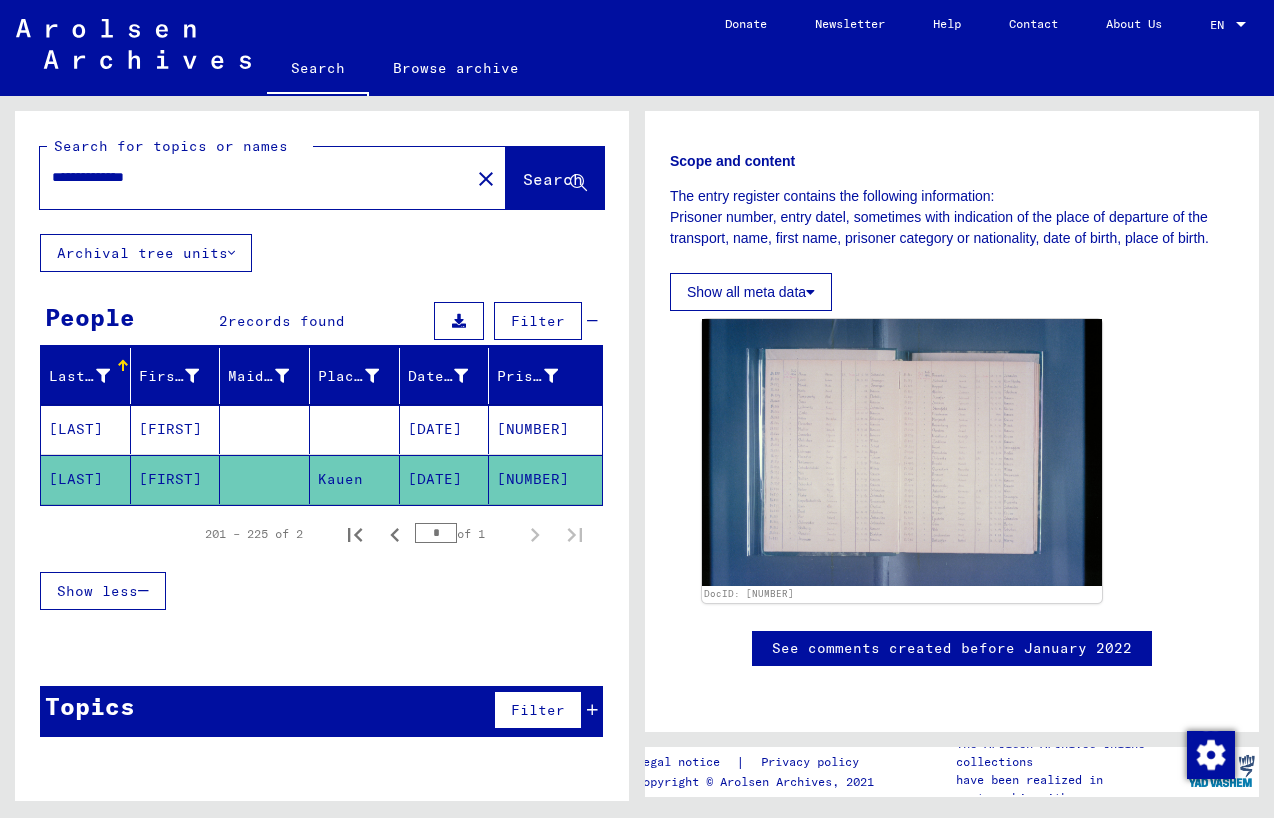 click on "[DATE]" at bounding box center (445, 479) 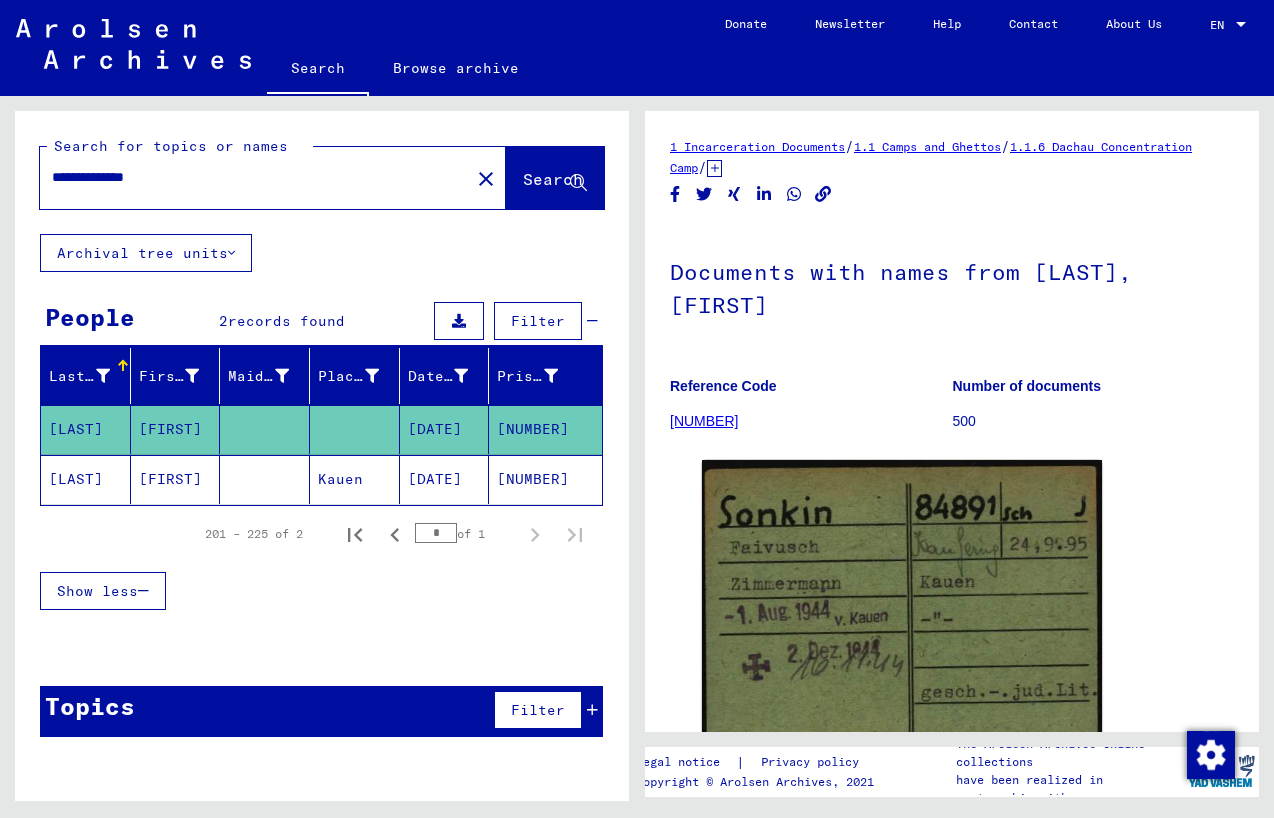 scroll, scrollTop: 0, scrollLeft: 0, axis: both 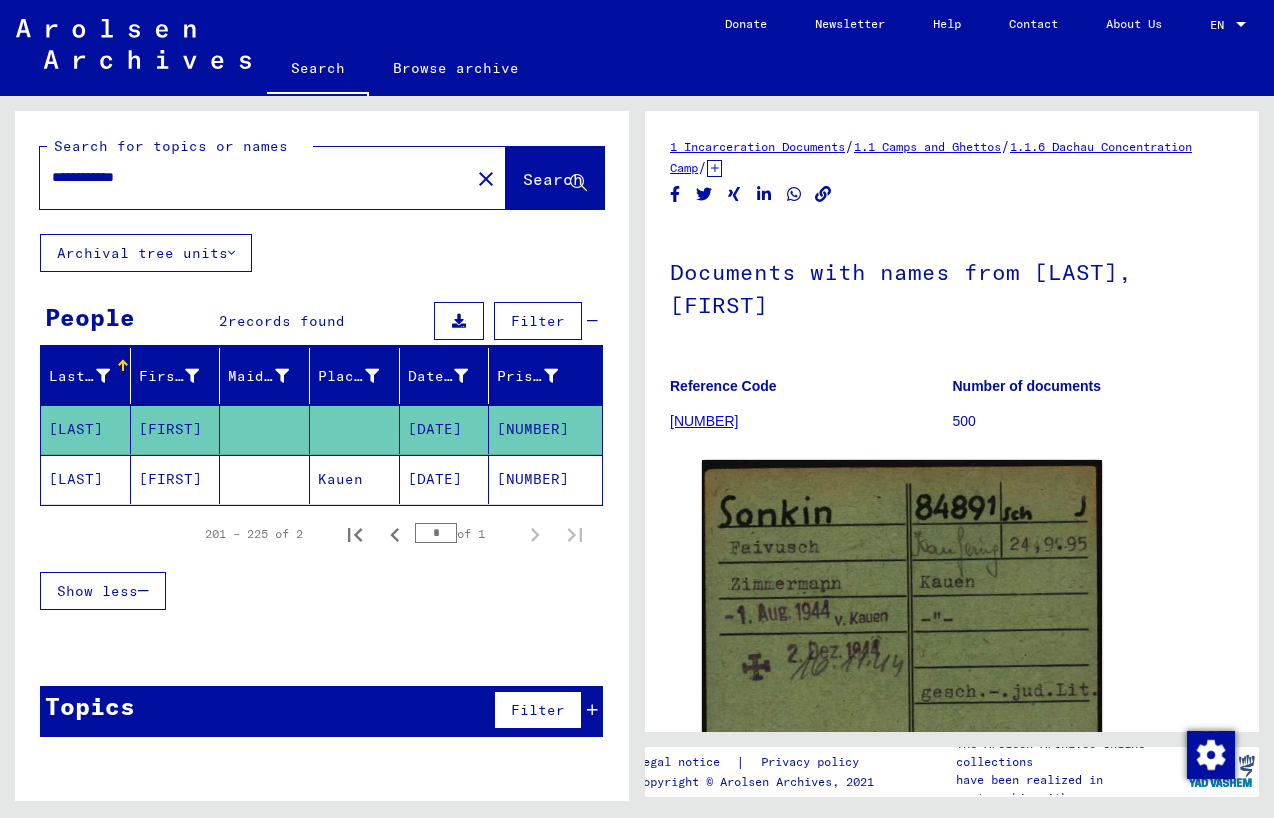 click on "Search" 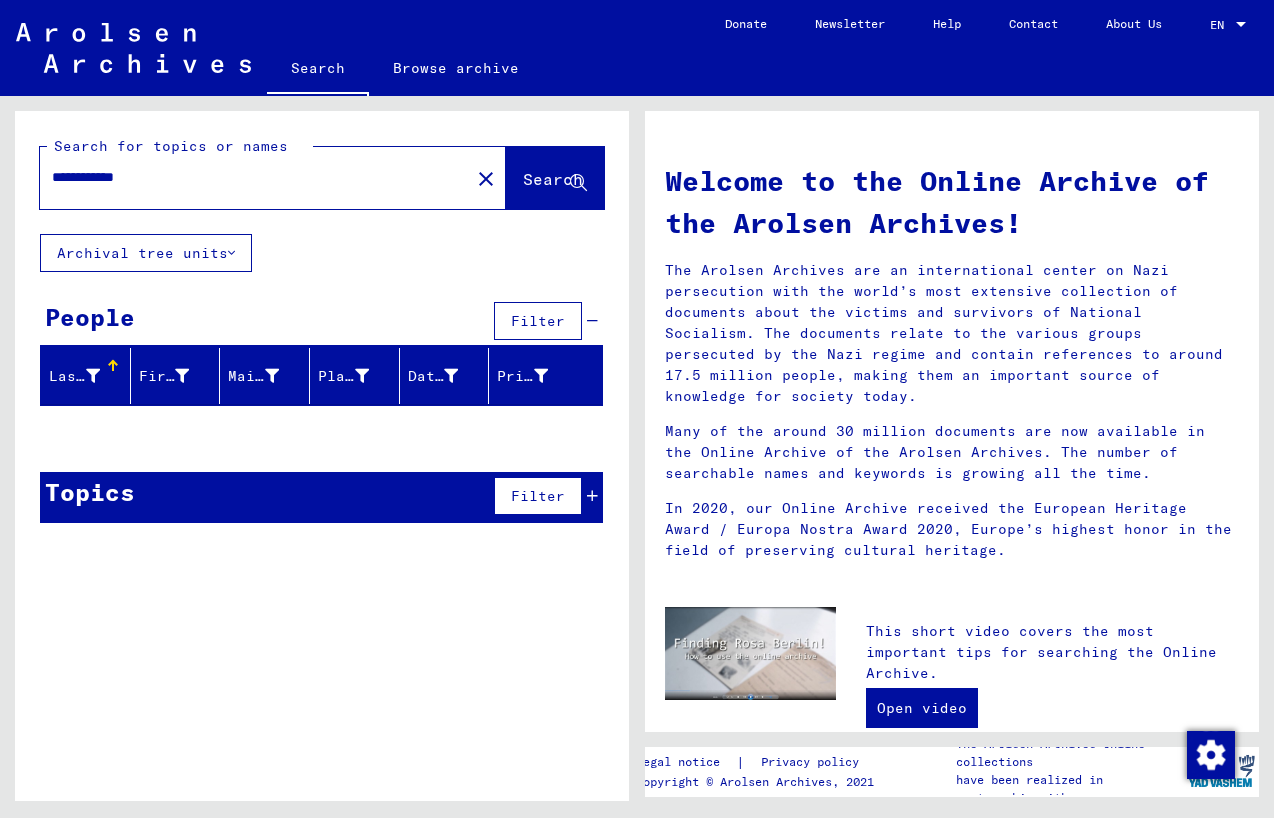 drag, startPoint x: 93, startPoint y: 177, endPoint x: 27, endPoint y: 177, distance: 66 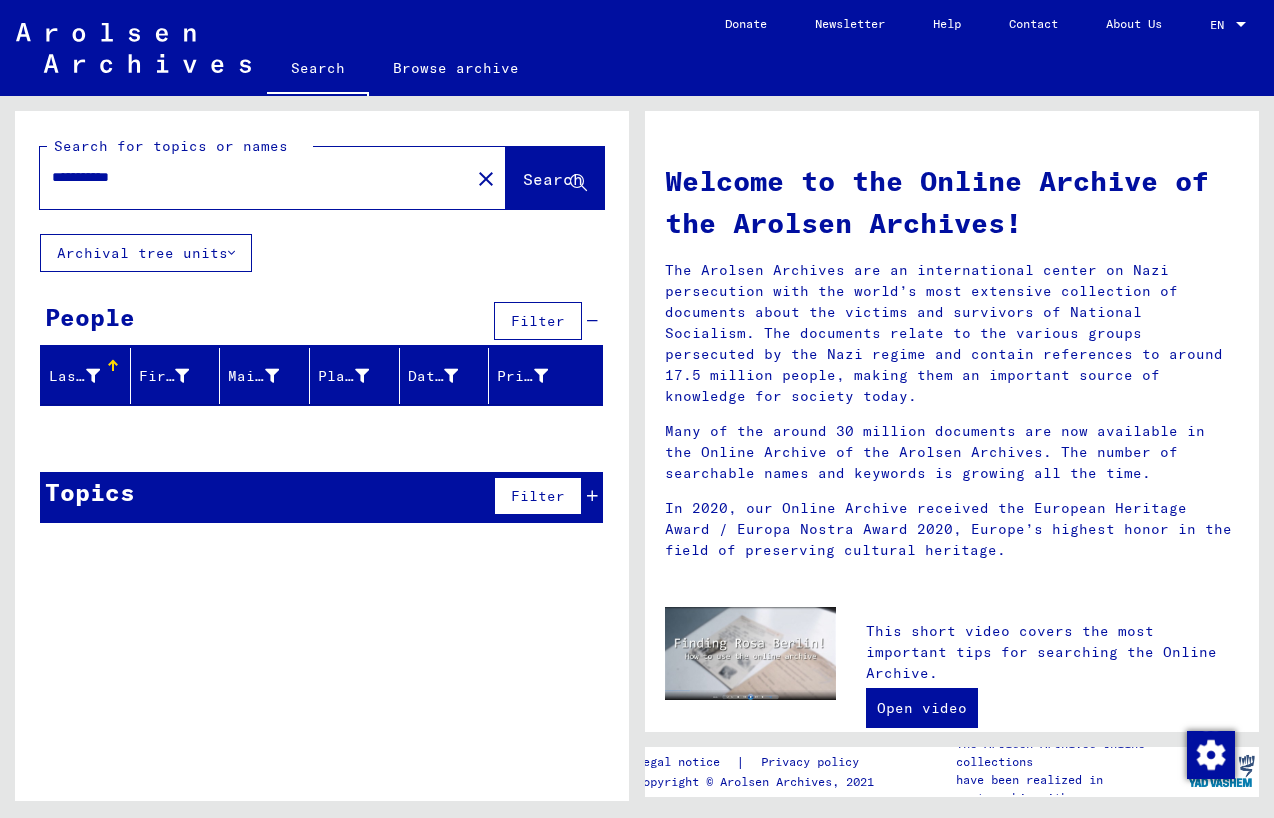 drag, startPoint x: 97, startPoint y: 177, endPoint x: 14, endPoint y: 174, distance: 83.0542 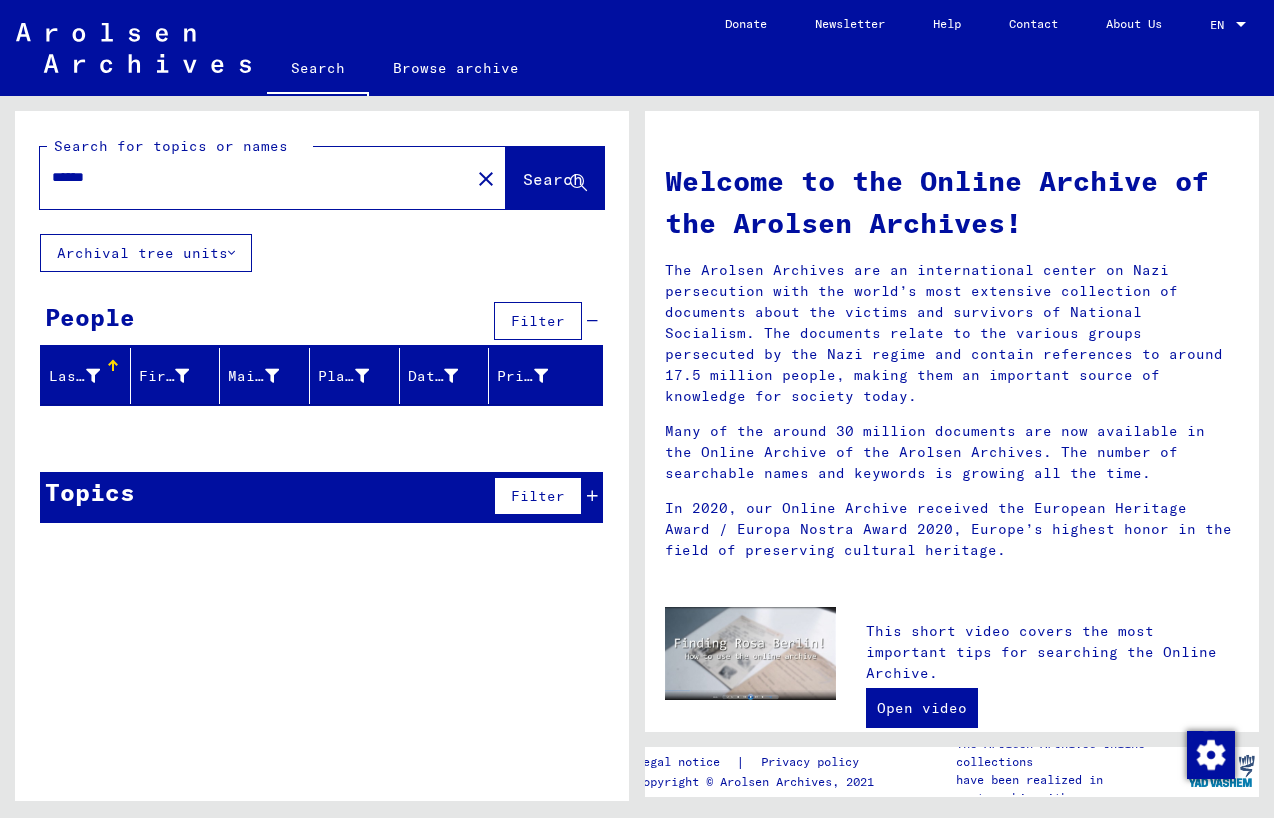 scroll, scrollTop: 1, scrollLeft: 1, axis: both 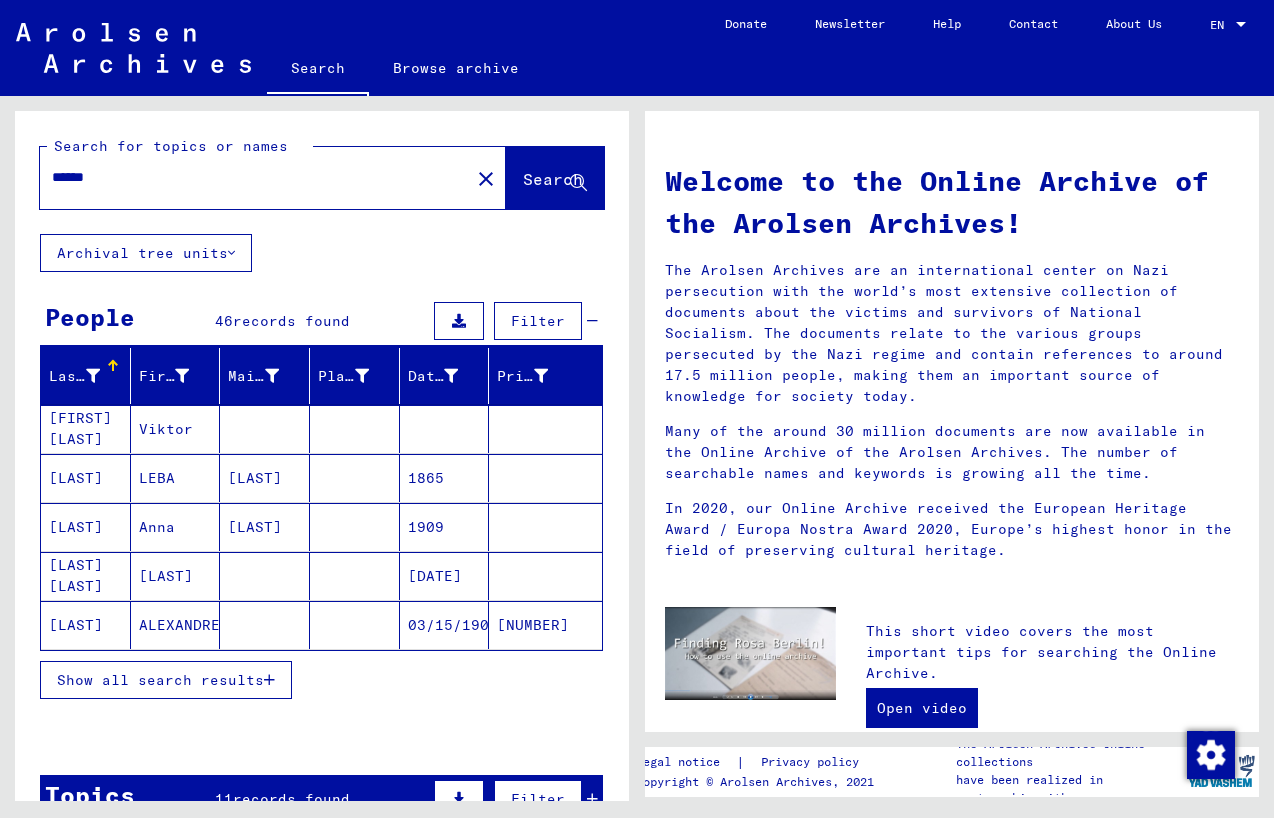 click on "[LAST]" at bounding box center (265, 527) 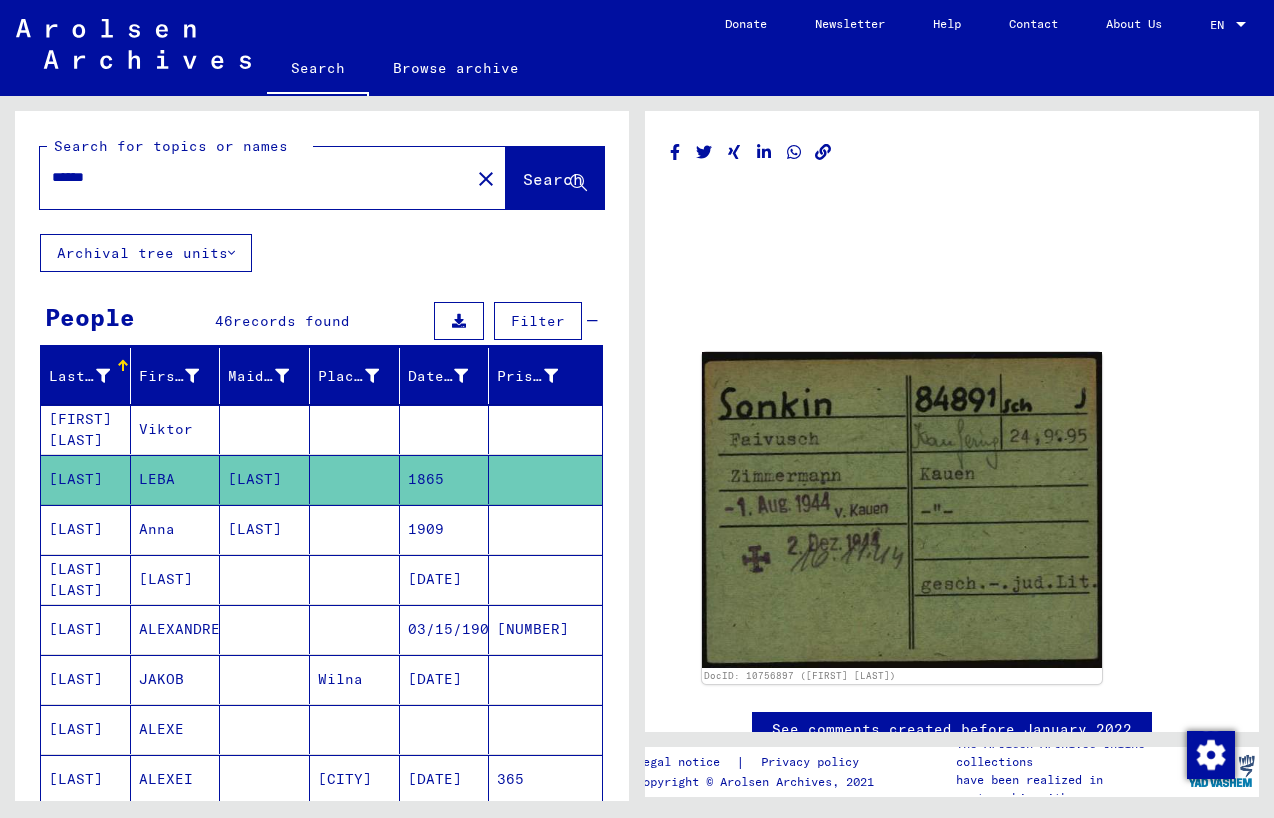 scroll, scrollTop: 0, scrollLeft: 0, axis: both 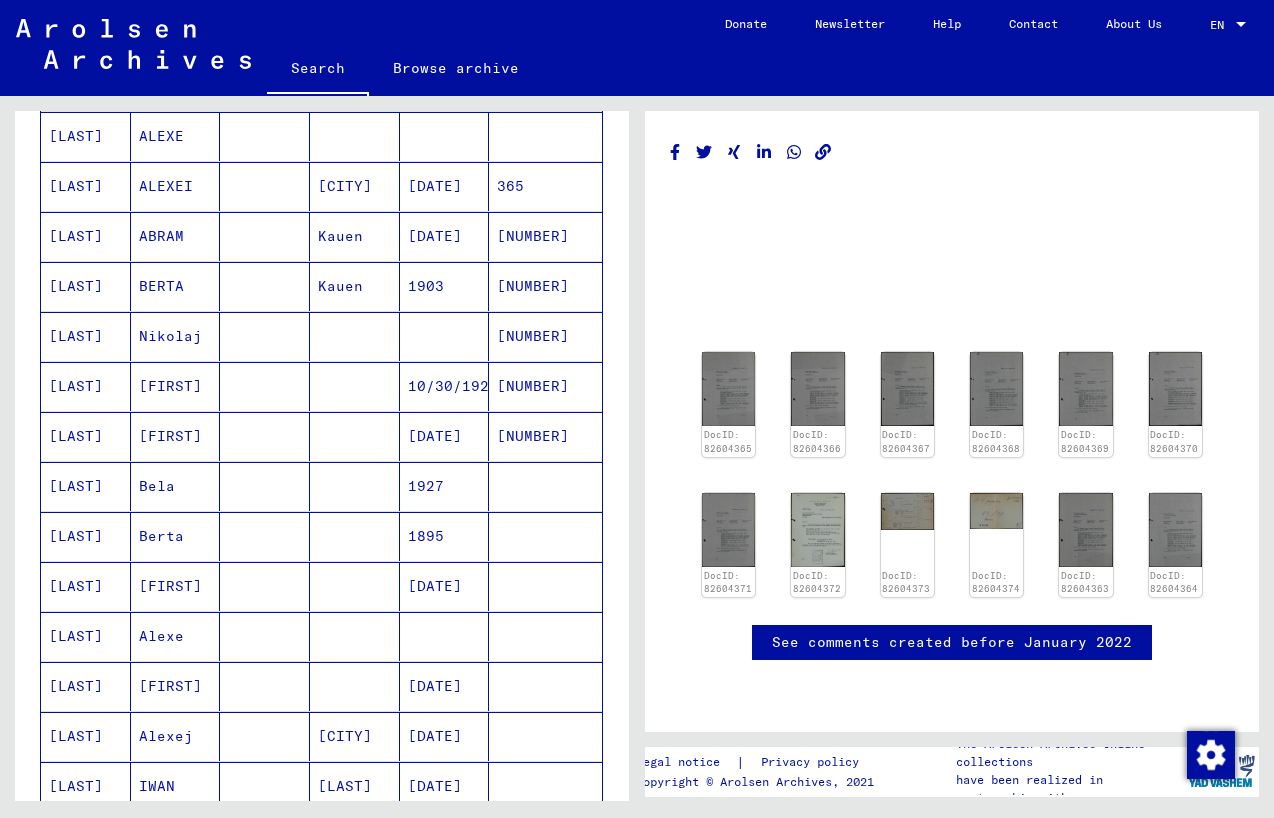 click on "ABRAM" at bounding box center [176, 286] 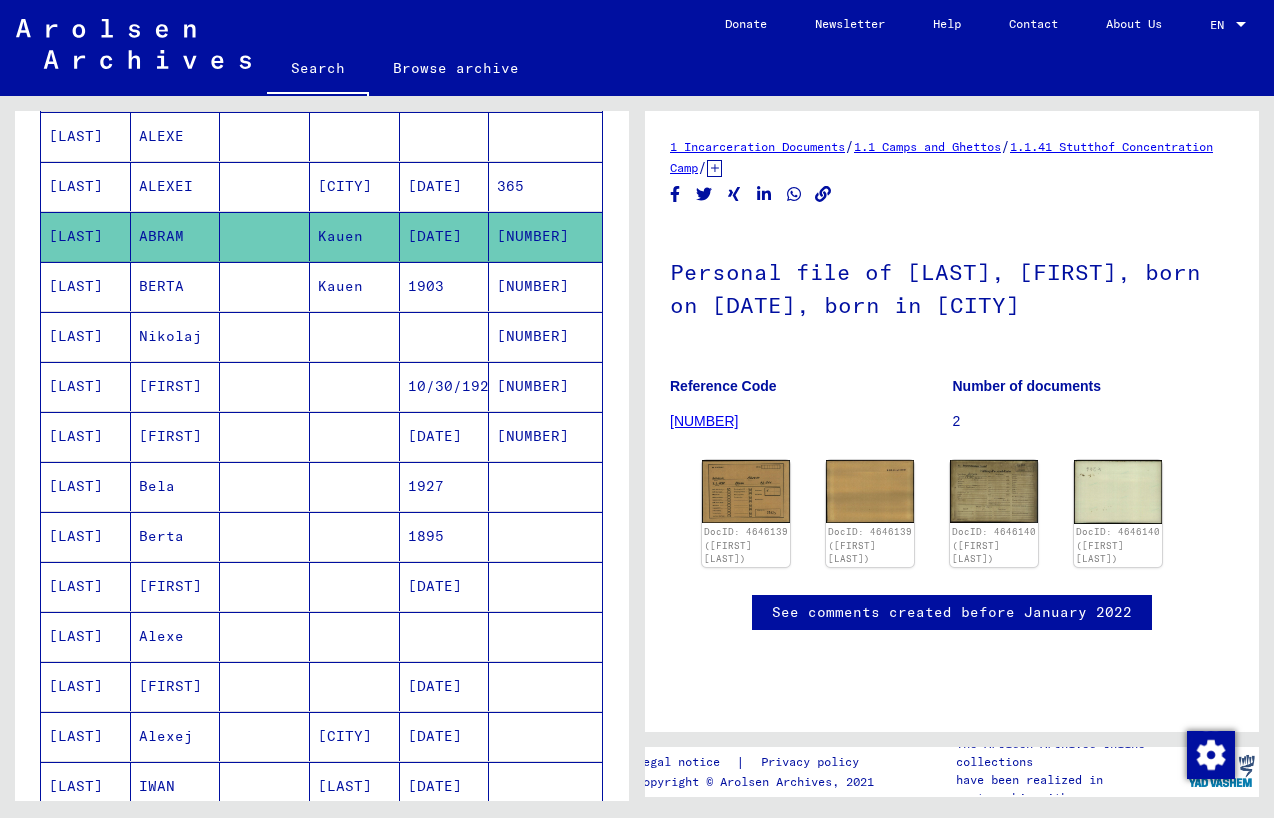 scroll, scrollTop: 0, scrollLeft: 0, axis: both 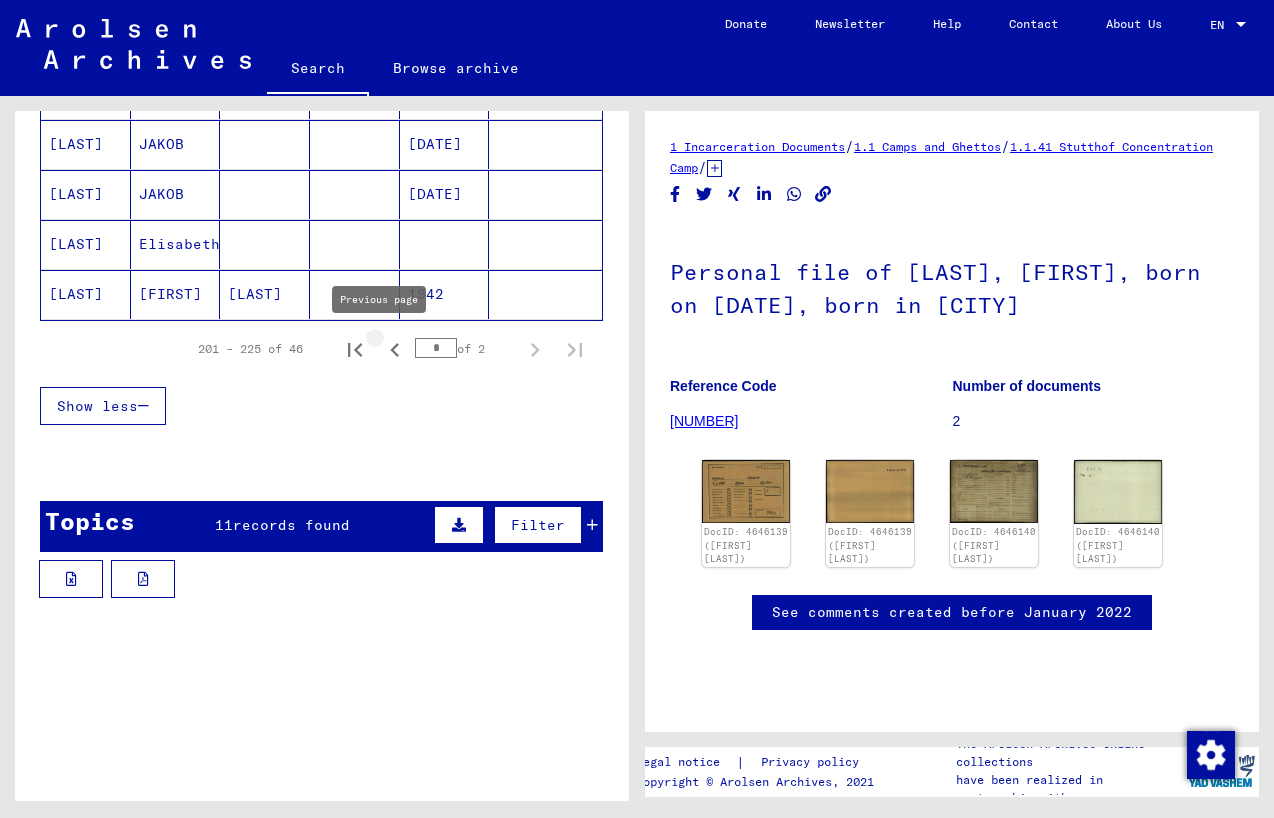 click 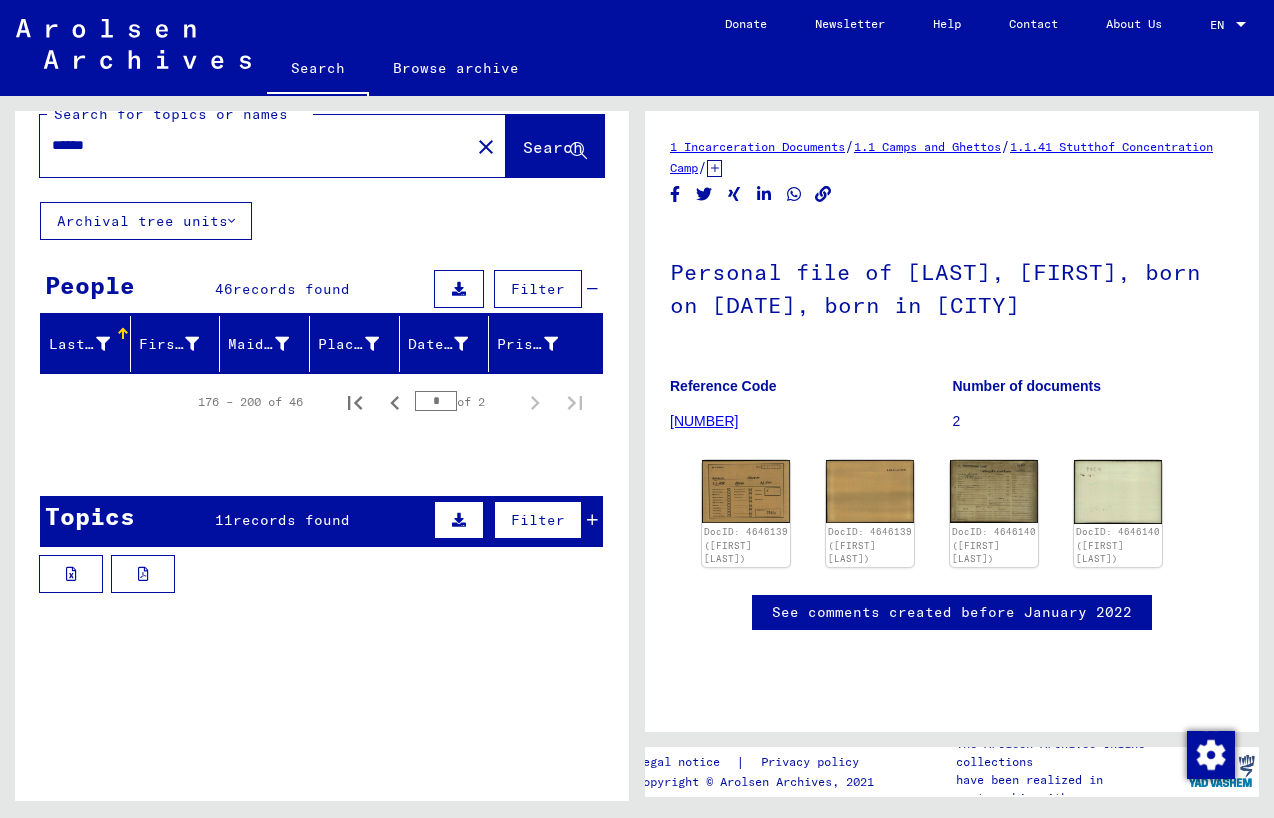 scroll, scrollTop: 0, scrollLeft: 0, axis: both 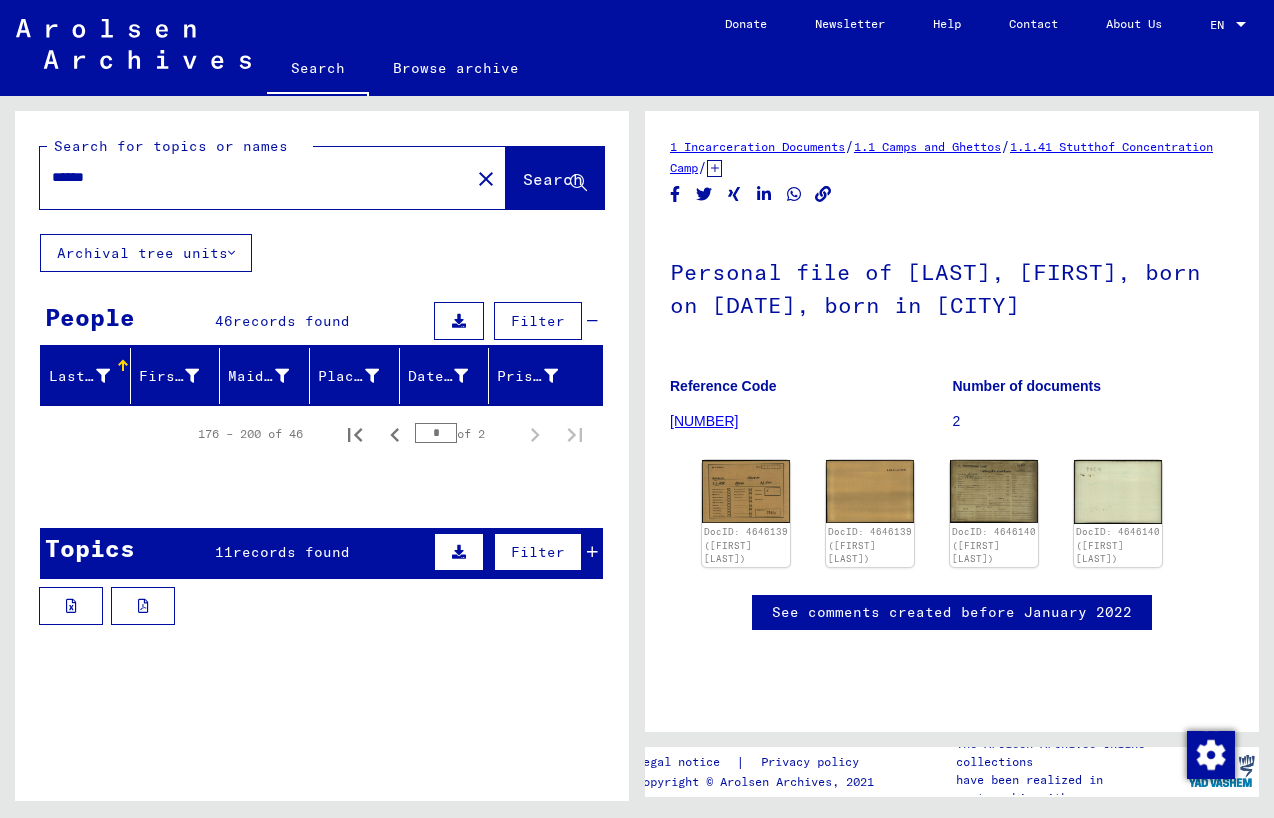 click on "176 – 200 of 46" at bounding box center [250, 434] 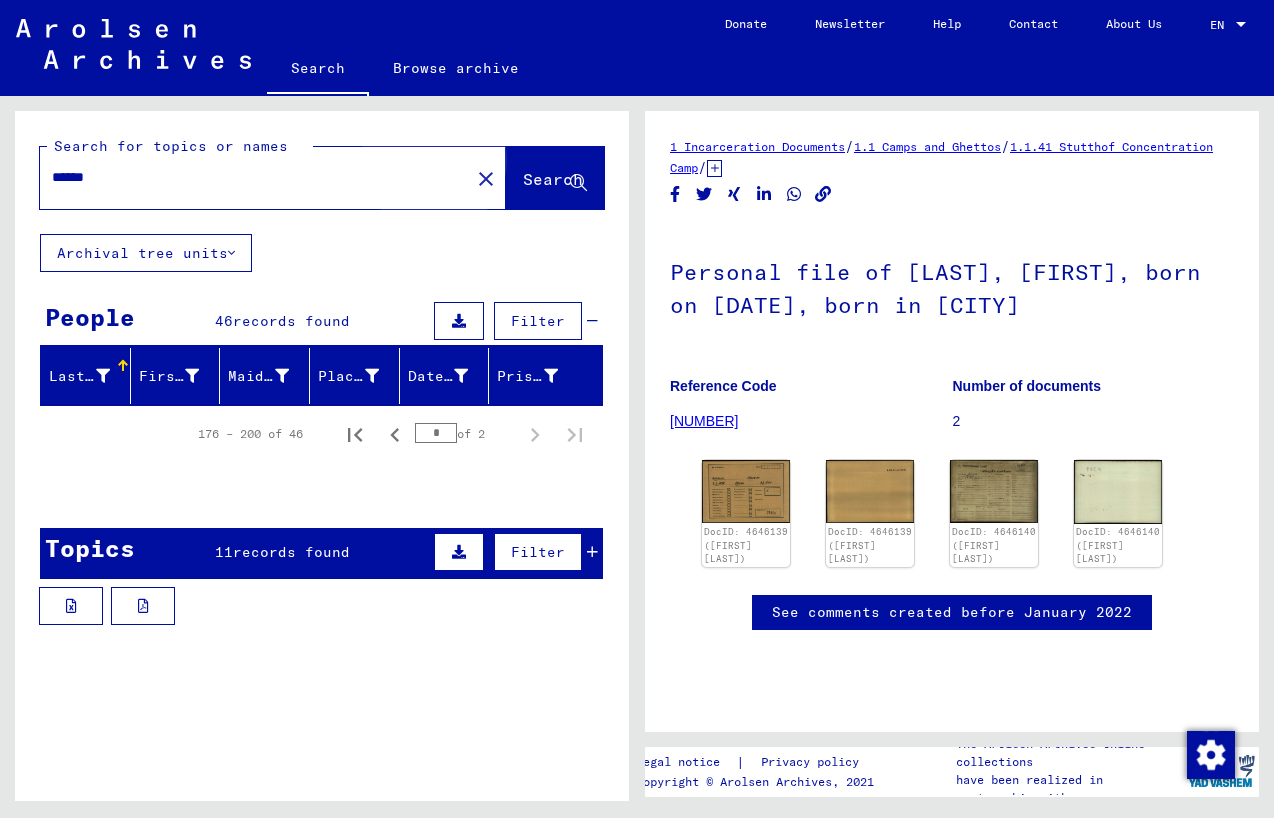 click on "Search" 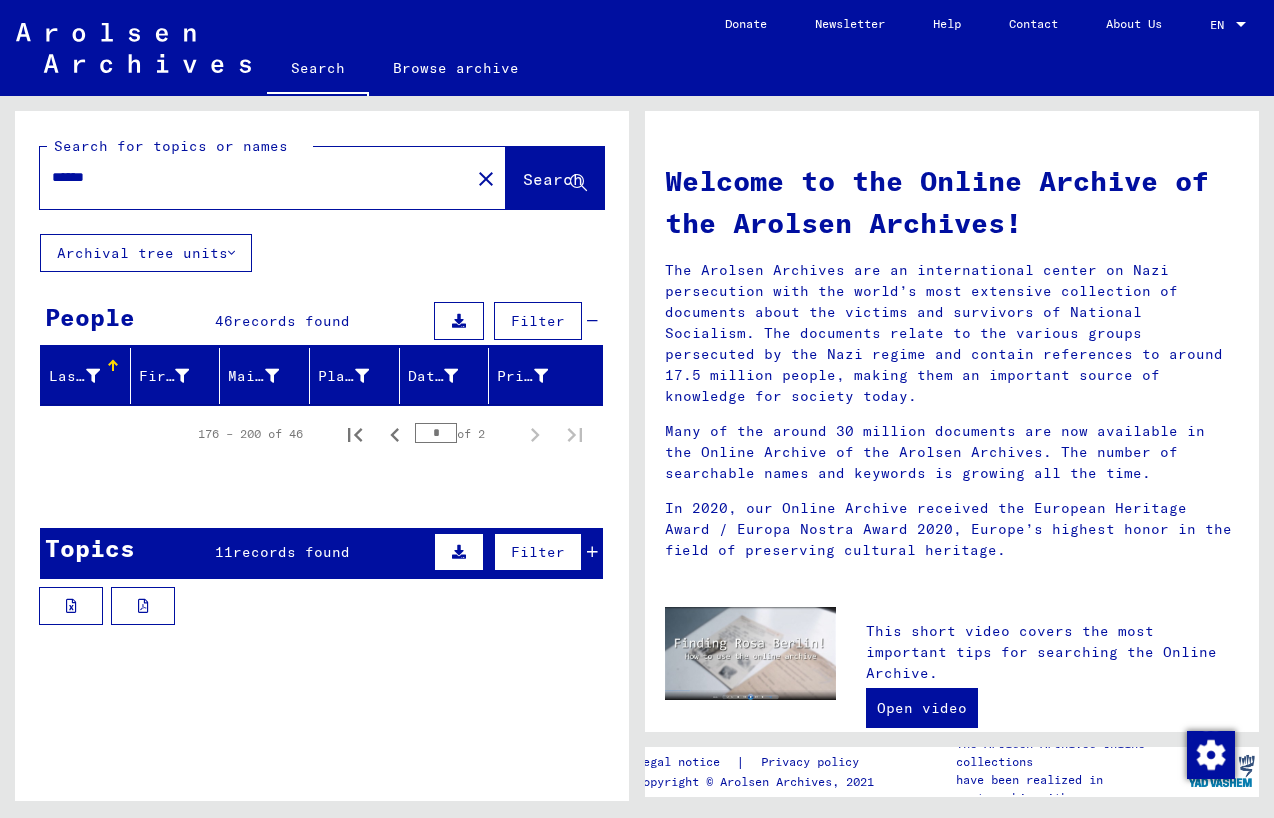 scroll, scrollTop: 2, scrollLeft: 0, axis: vertical 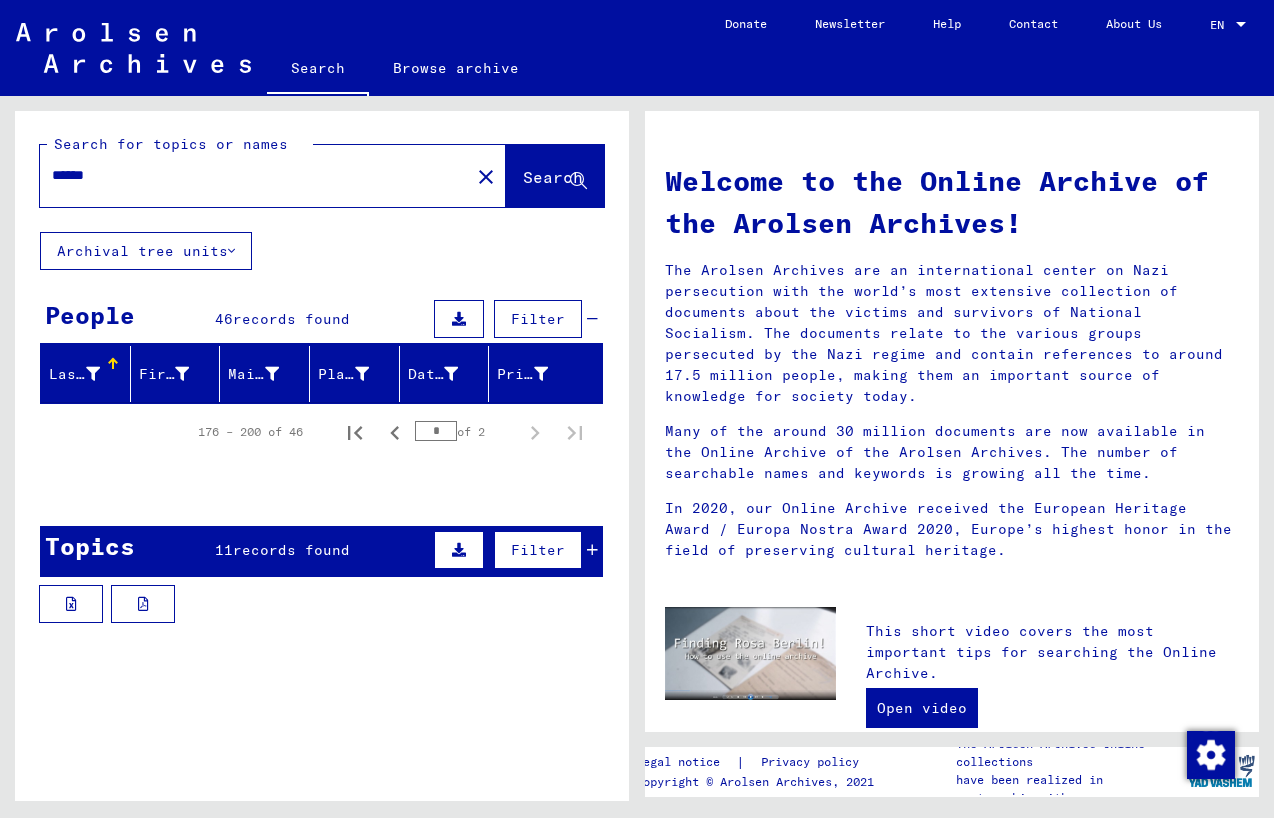 click on "close" 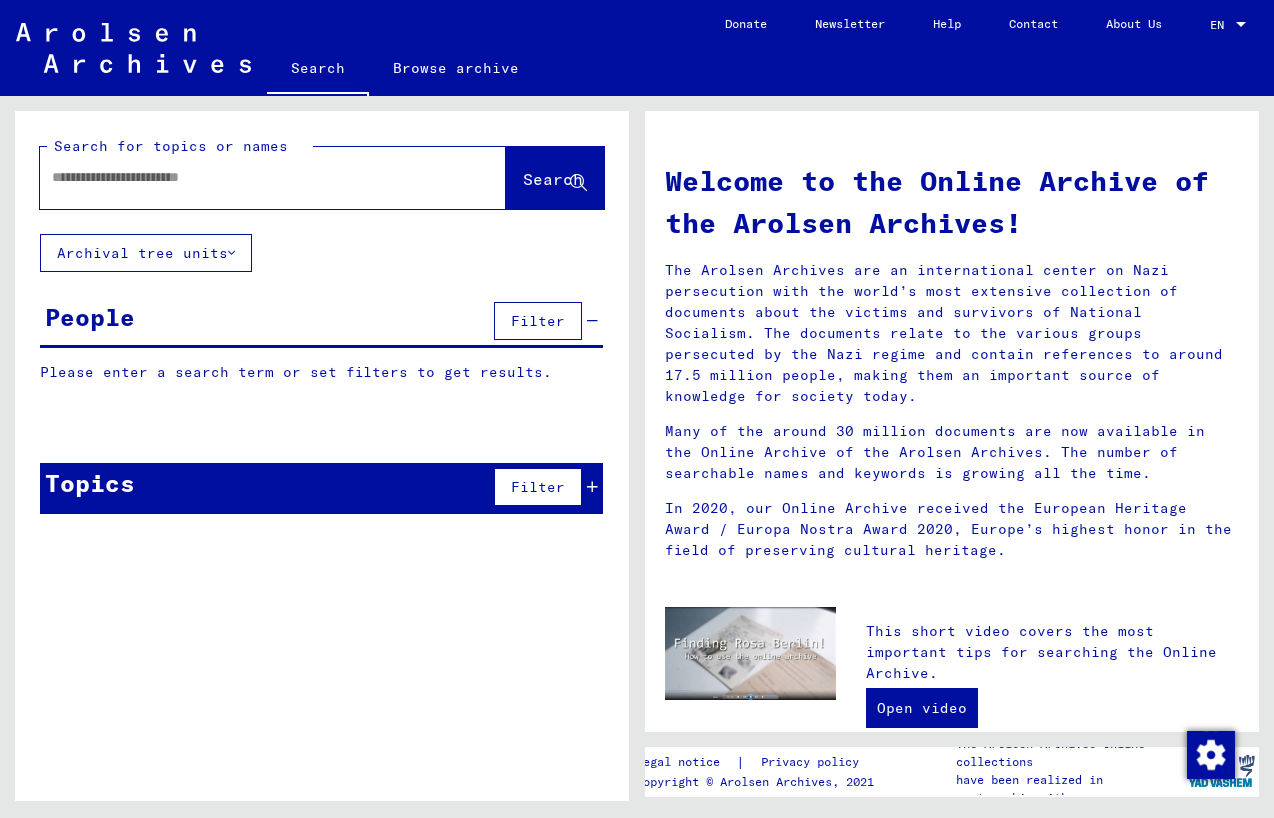 scroll, scrollTop: 0, scrollLeft: 0, axis: both 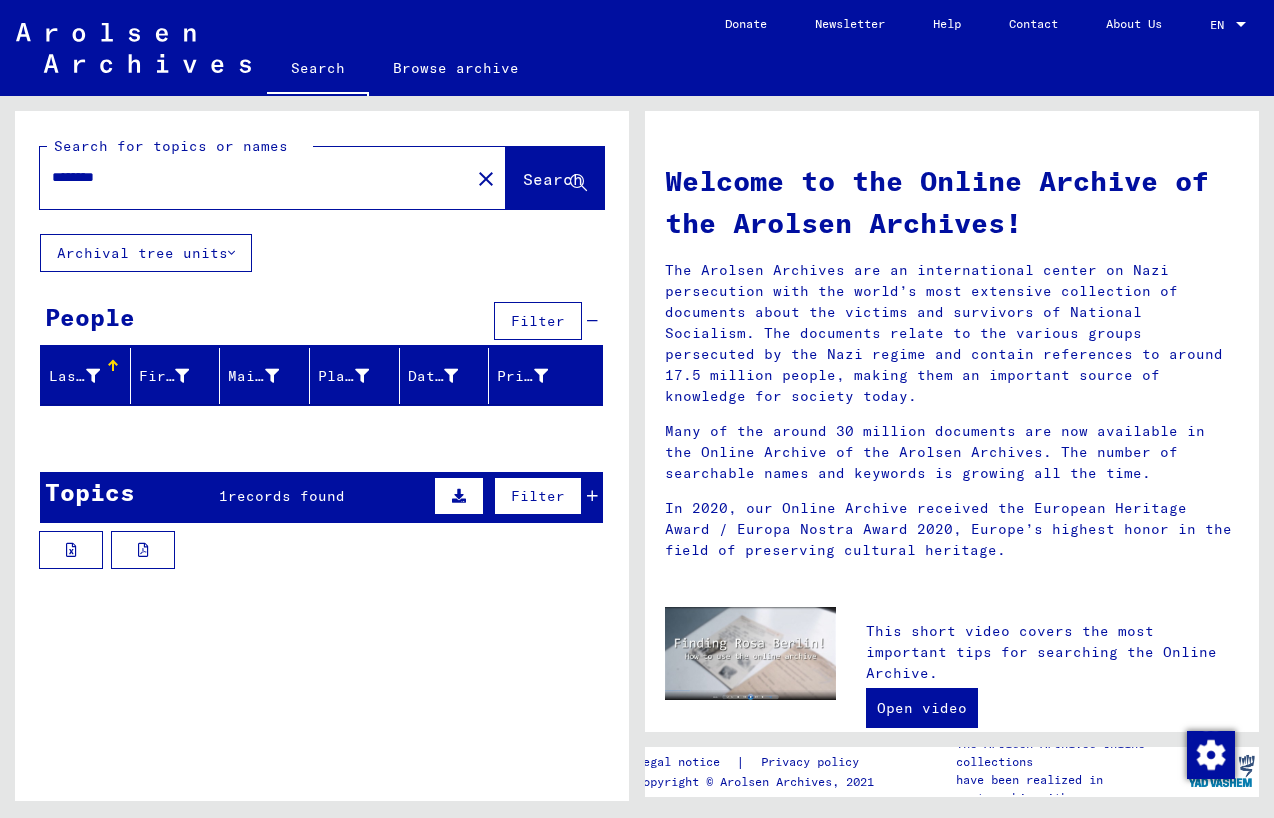 drag, startPoint x: 71, startPoint y: 178, endPoint x: 12, endPoint y: 178, distance: 59 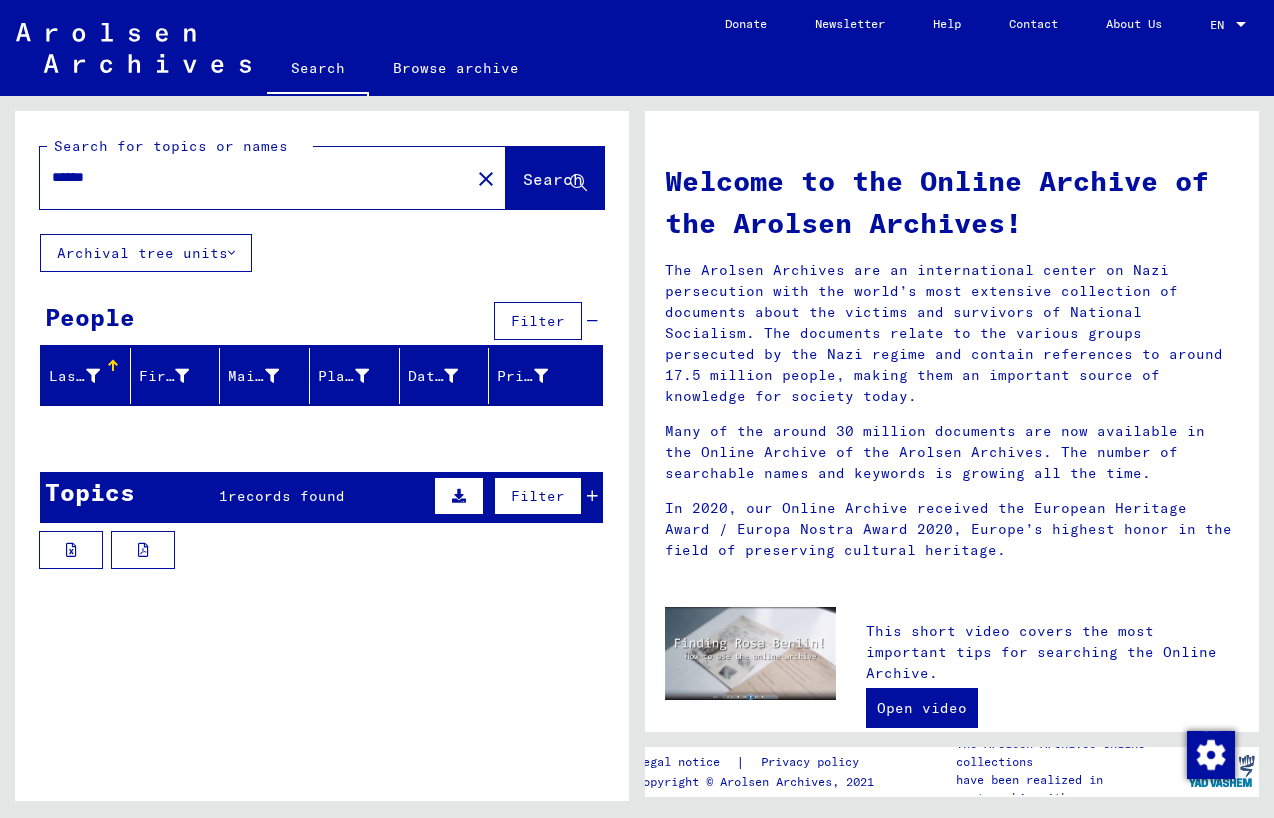 scroll, scrollTop: 0, scrollLeft: 1, axis: horizontal 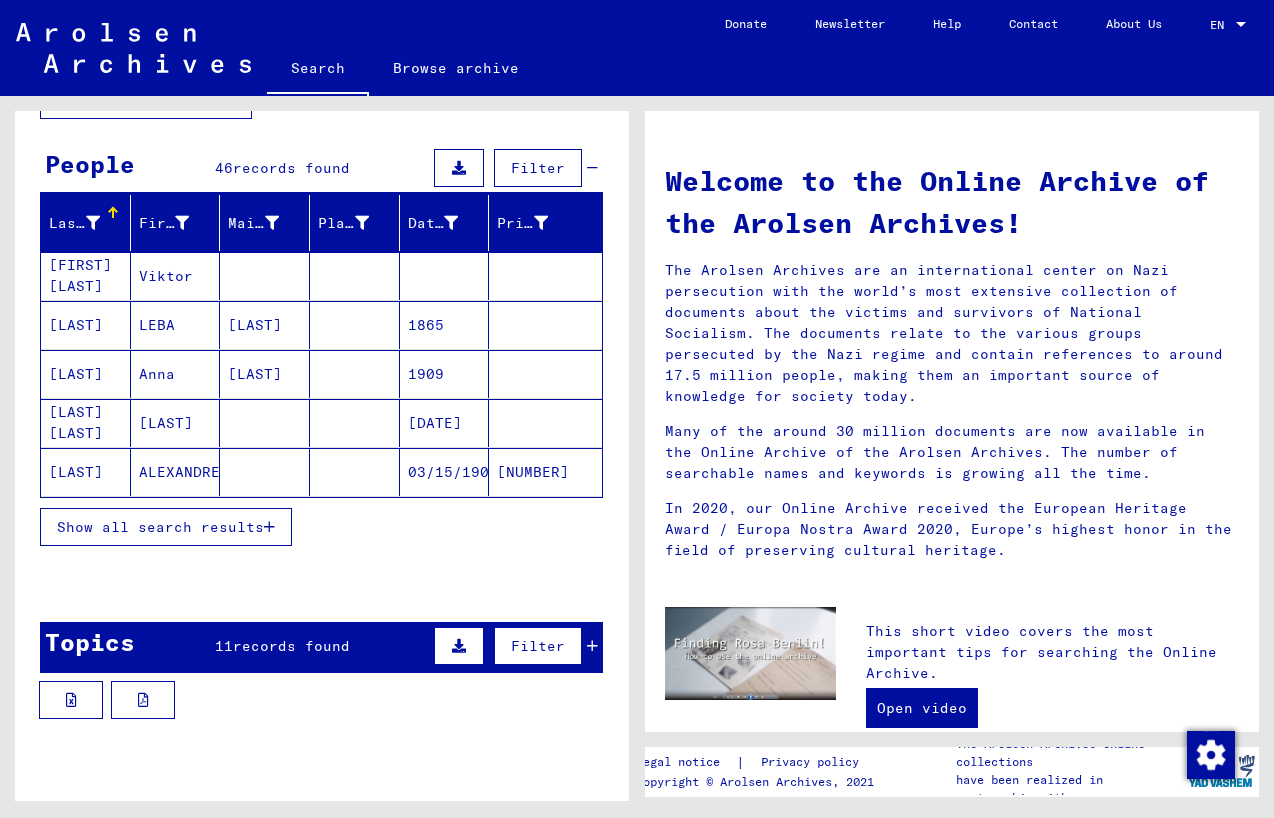 click on "ALEXANDRE" 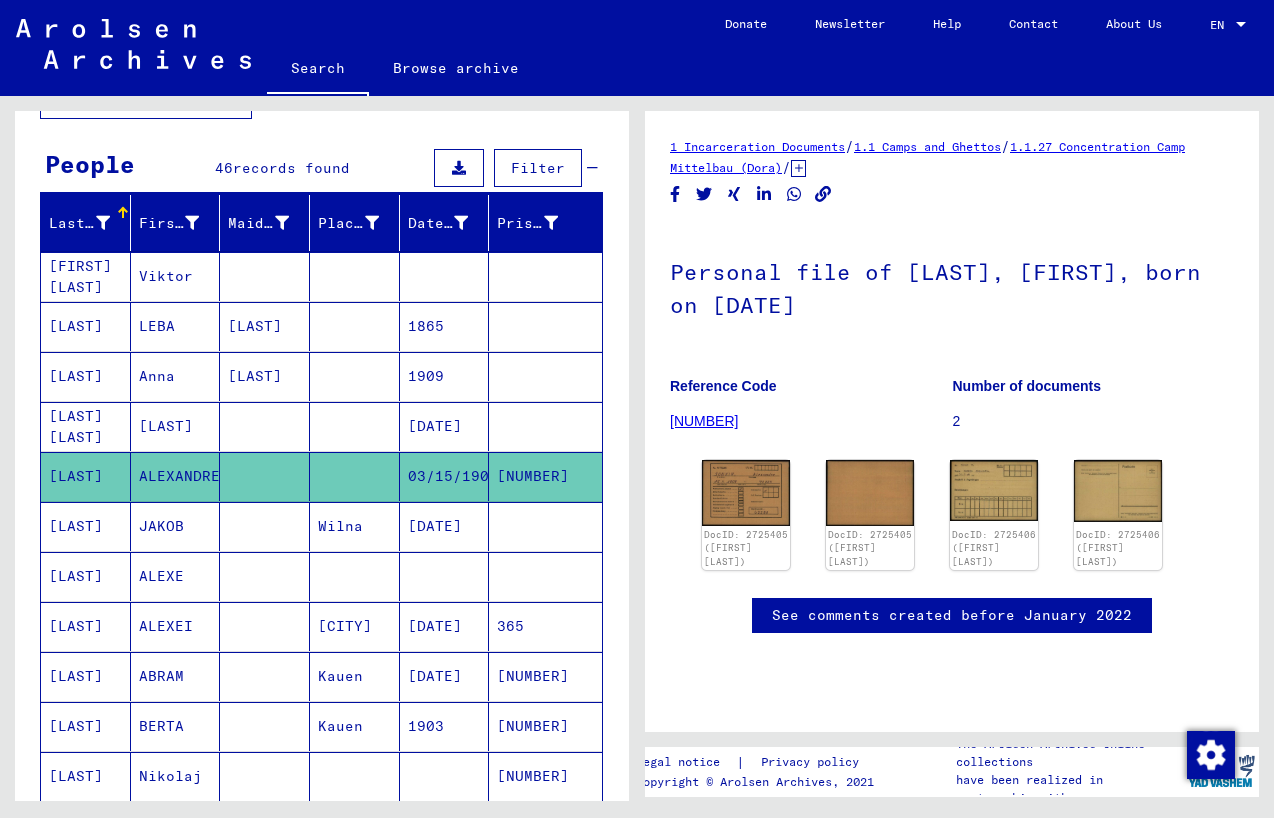 scroll, scrollTop: 0, scrollLeft: 0, axis: both 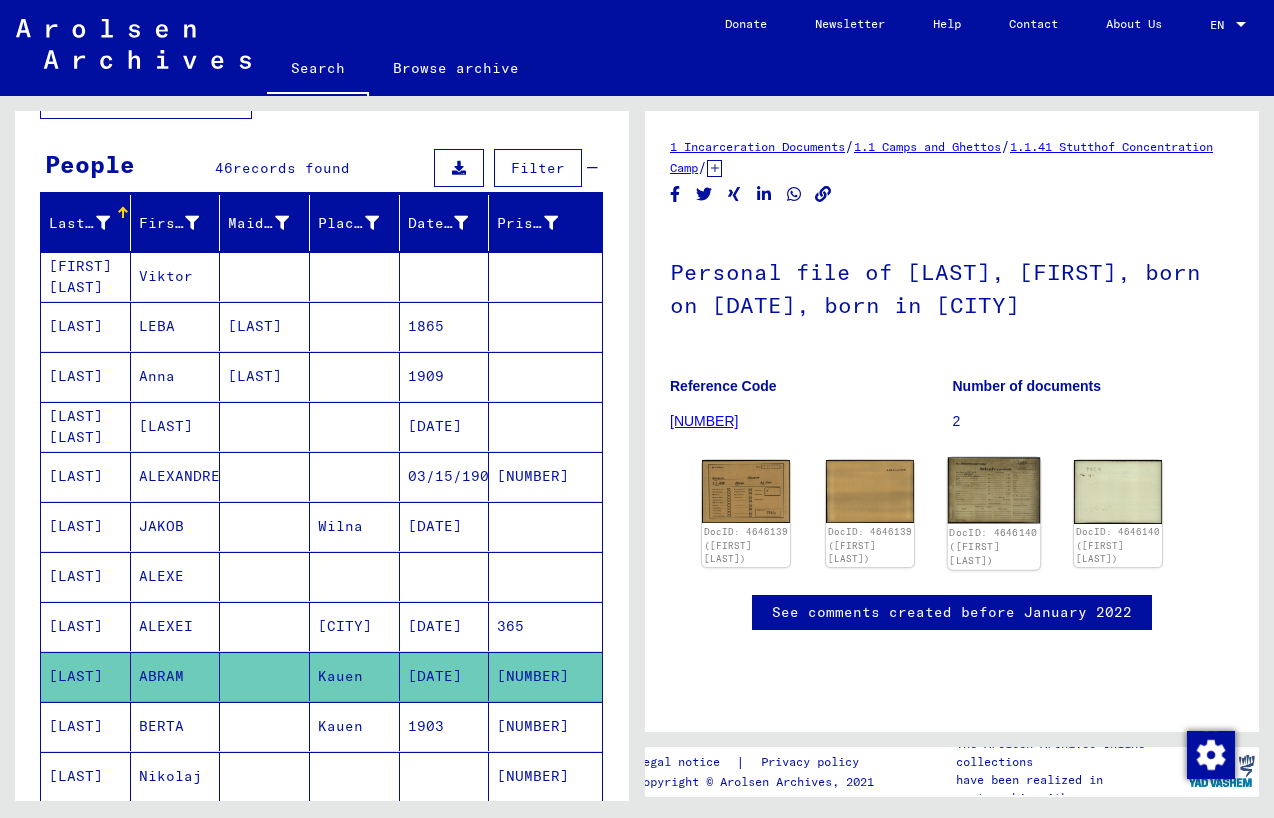 click 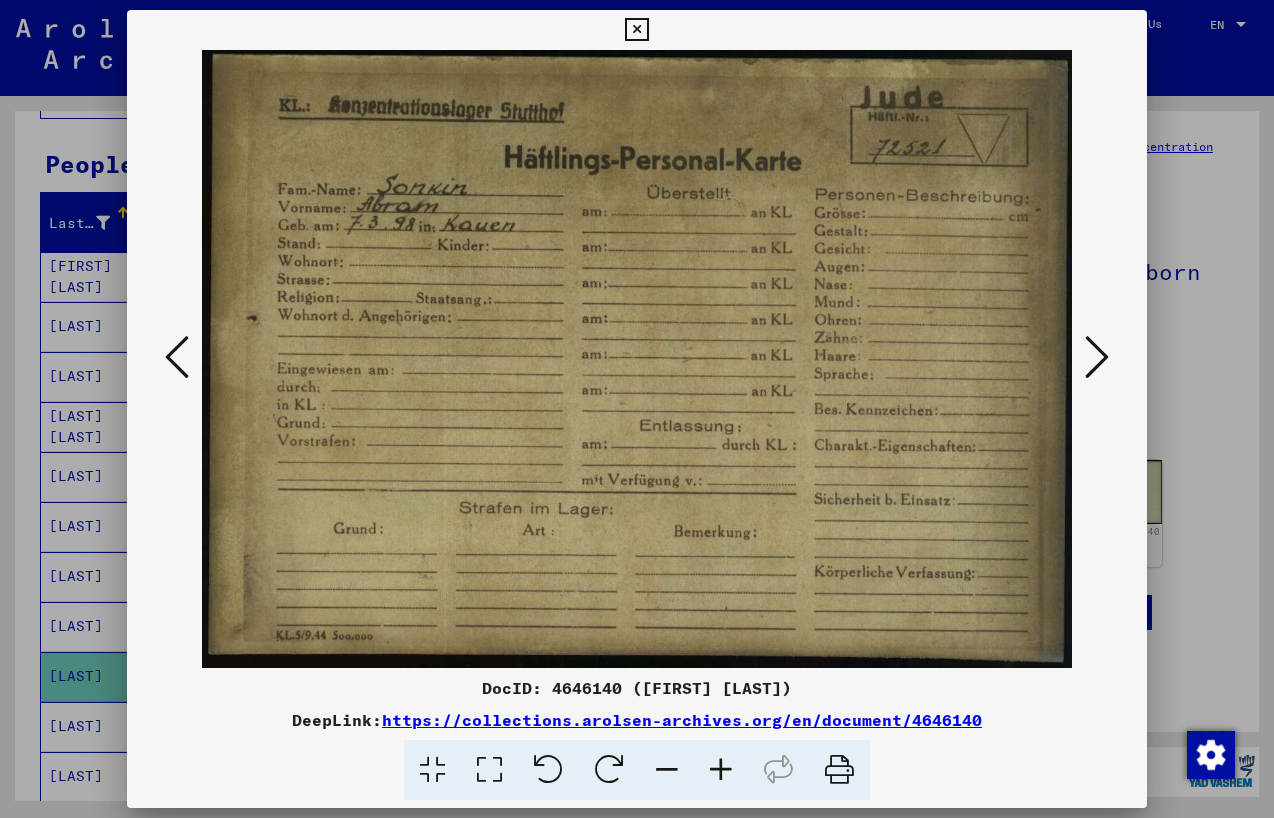 click at bounding box center (1097, 357) 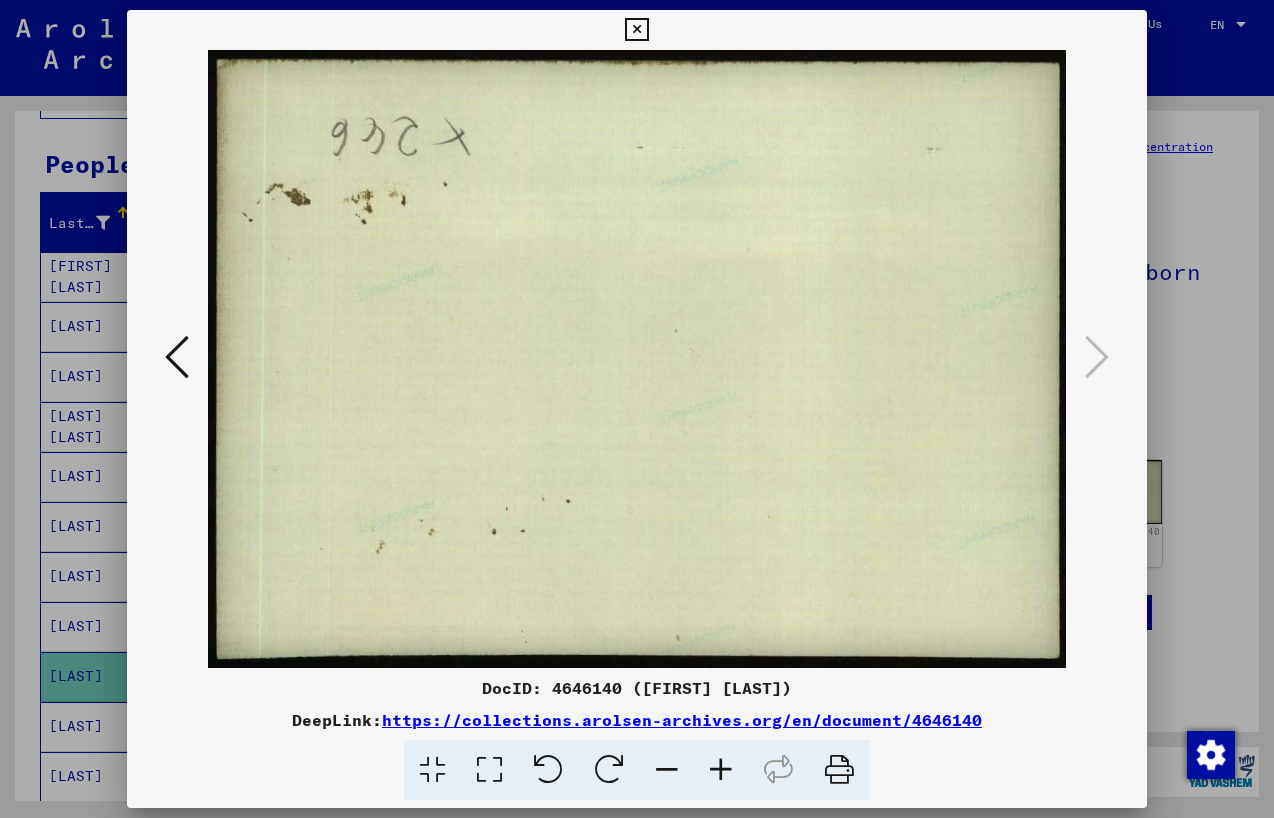 click at bounding box center [177, 357] 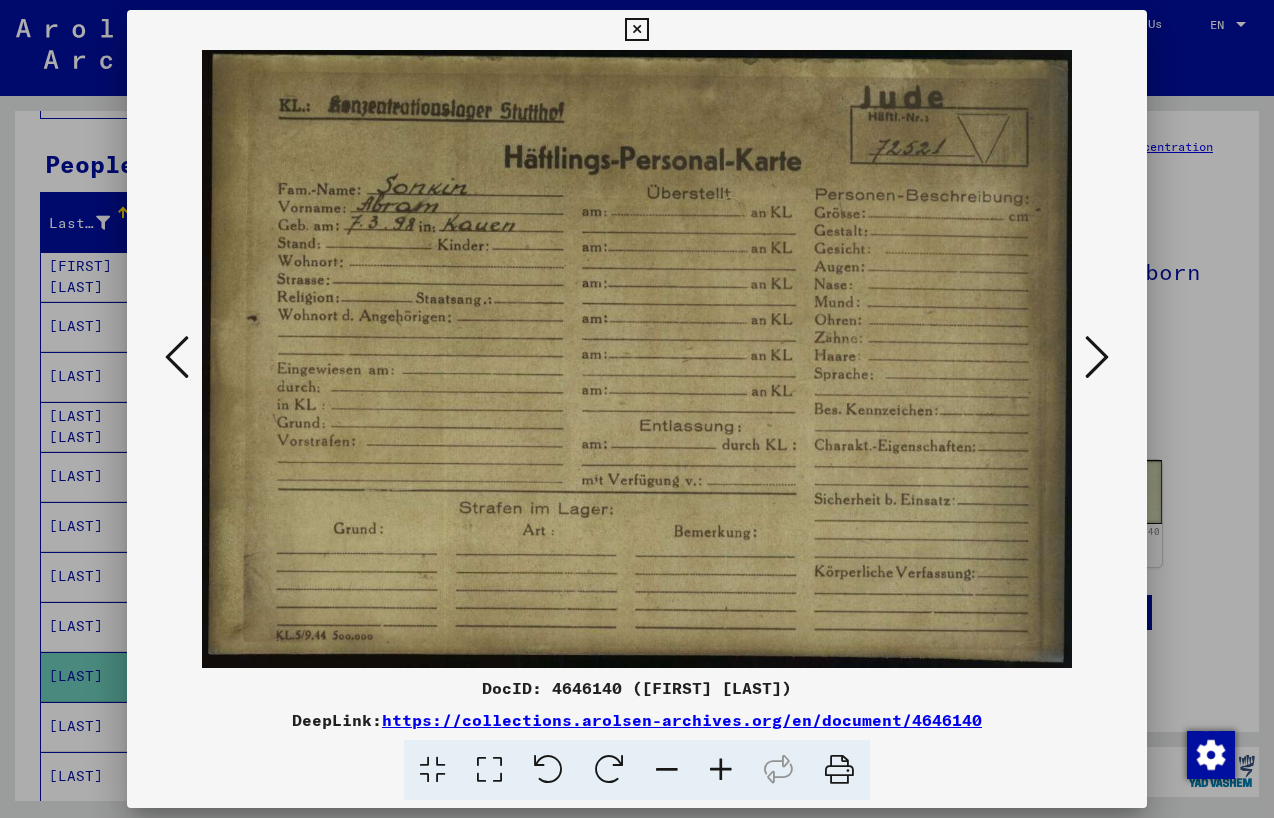 click at bounding box center [177, 357] 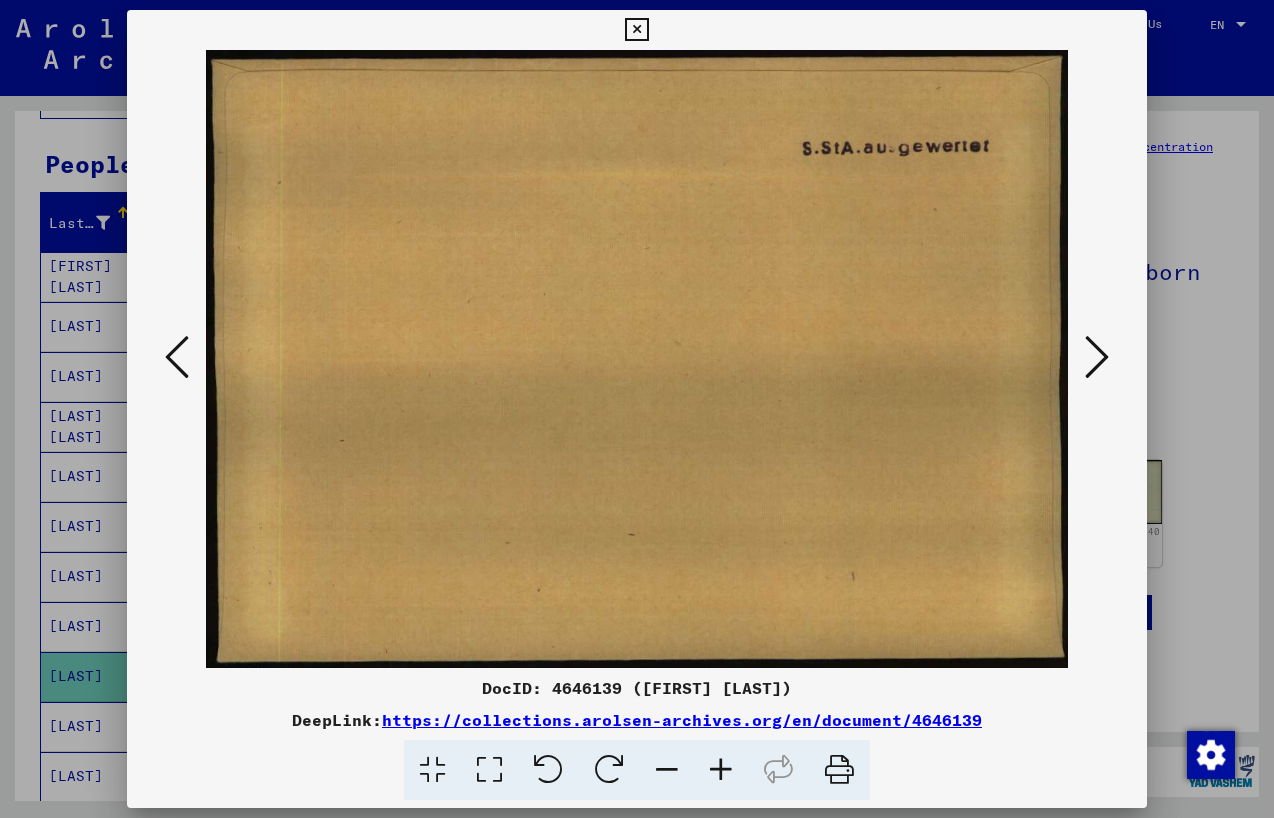 click at bounding box center (177, 357) 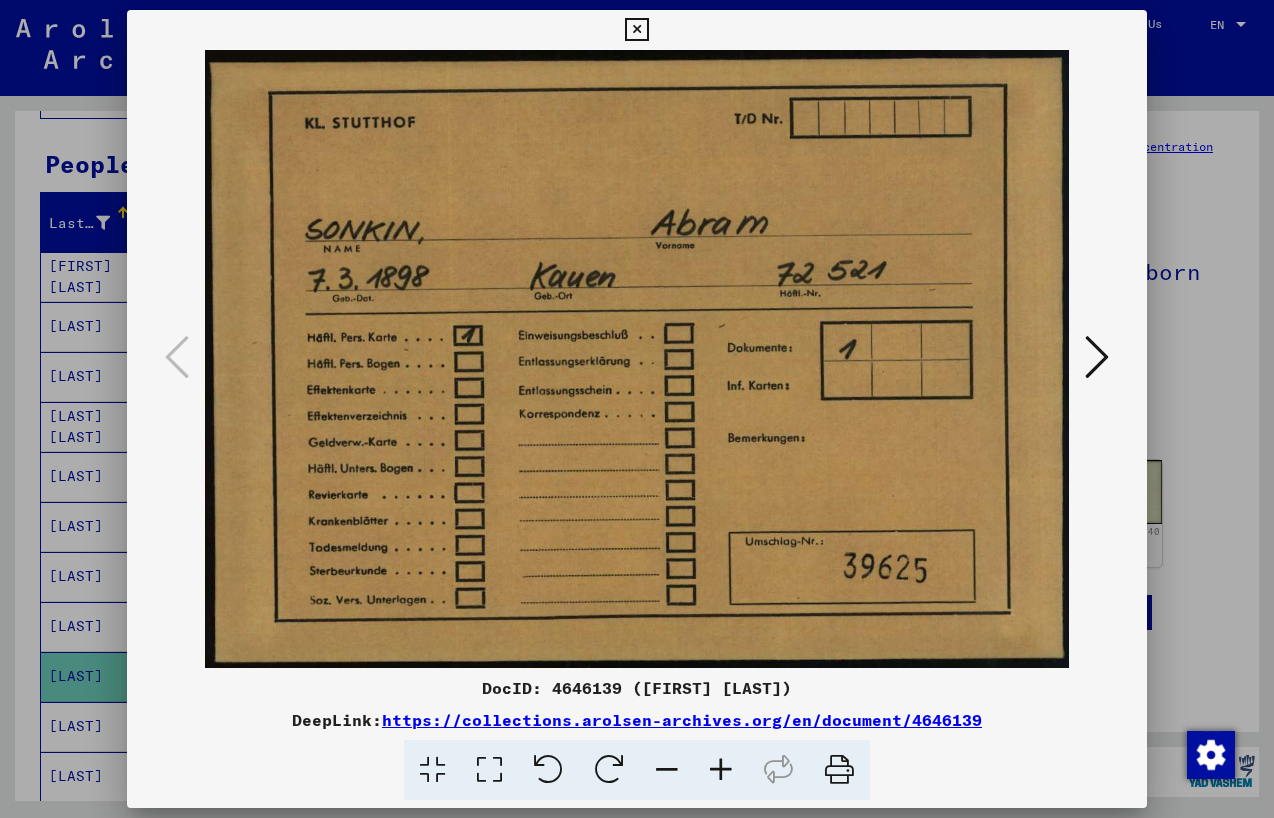 click at bounding box center [636, 30] 